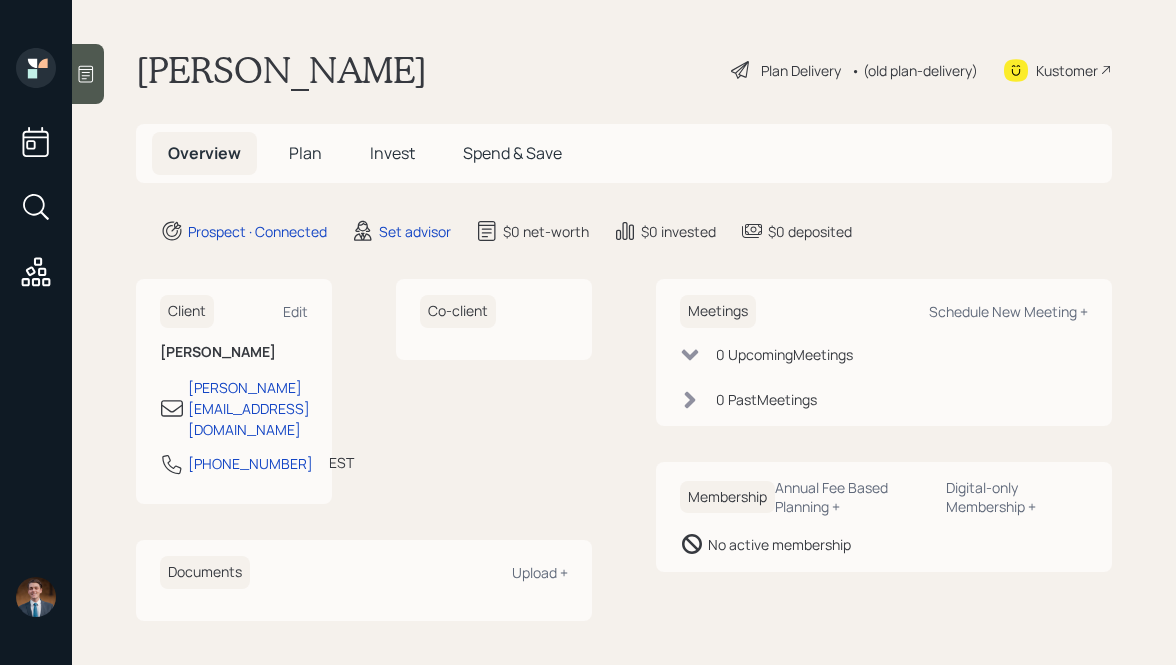 scroll, scrollTop: 0, scrollLeft: 0, axis: both 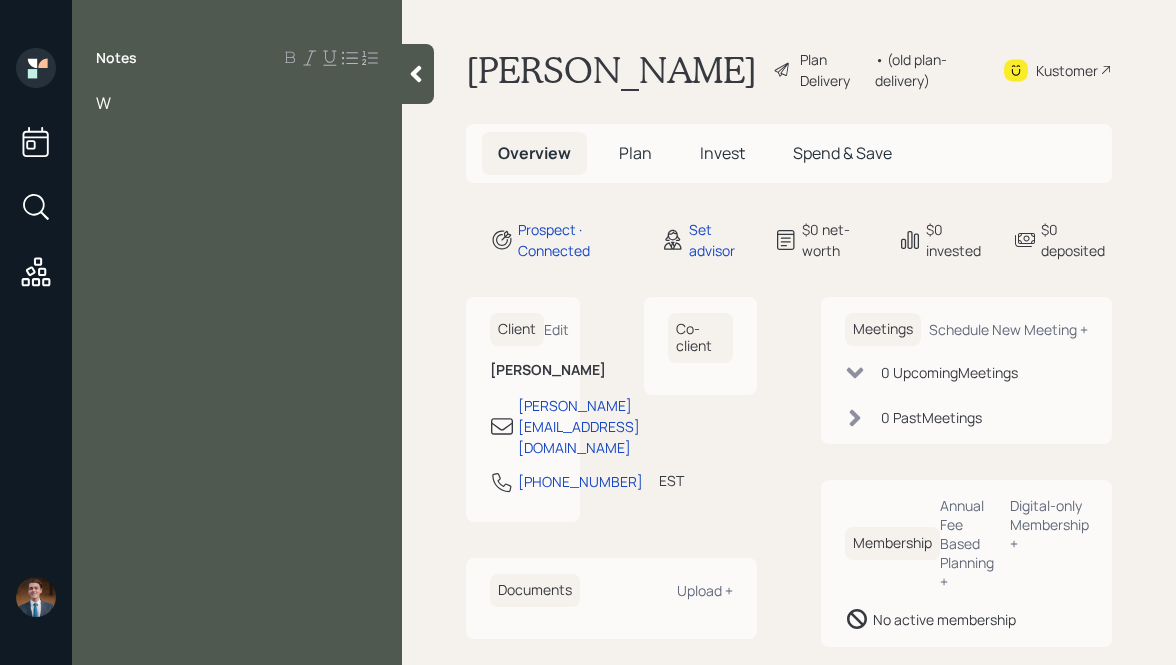 type 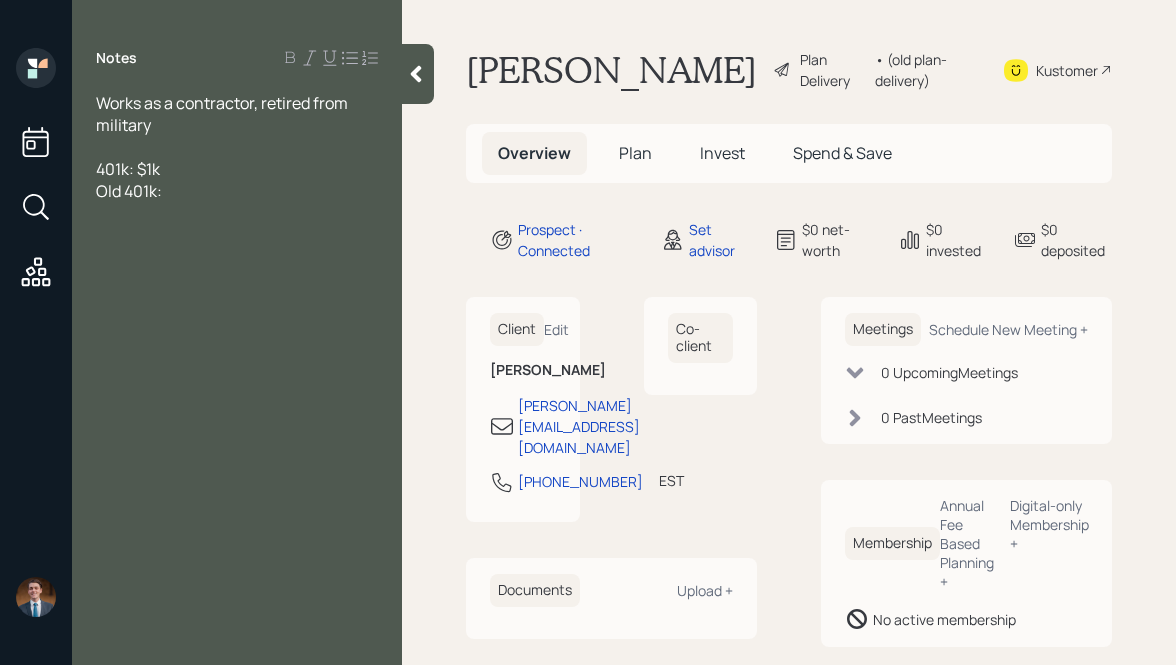 click on "Old 401k:" at bounding box center (237, 191) 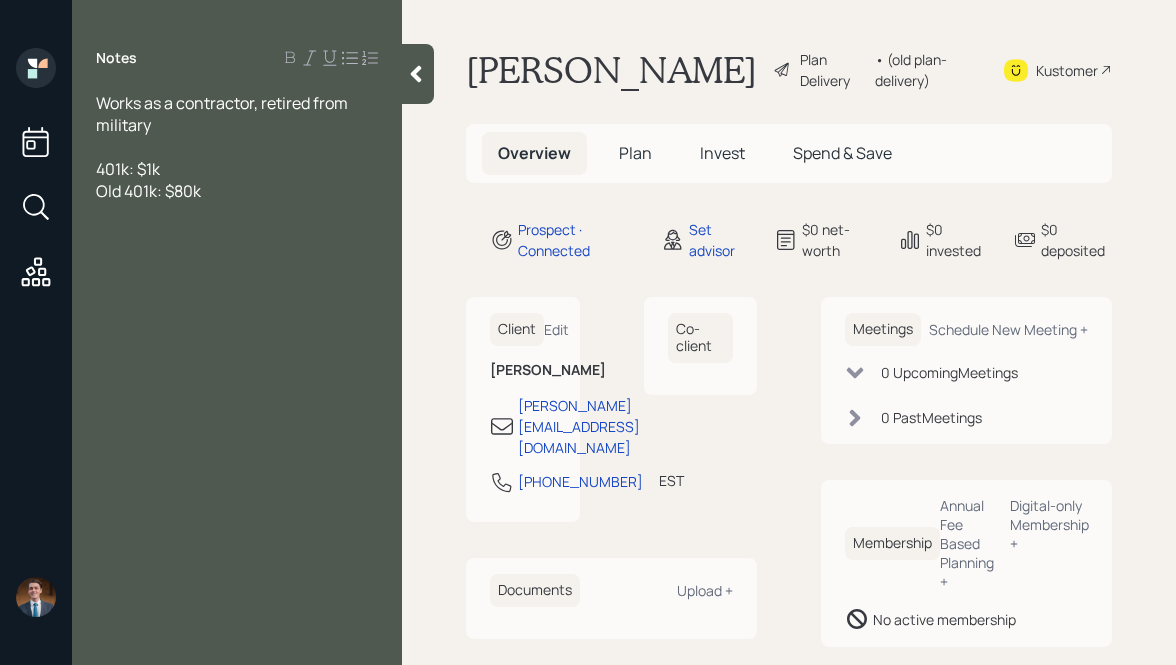 click on "401k: $1k" at bounding box center [237, 169] 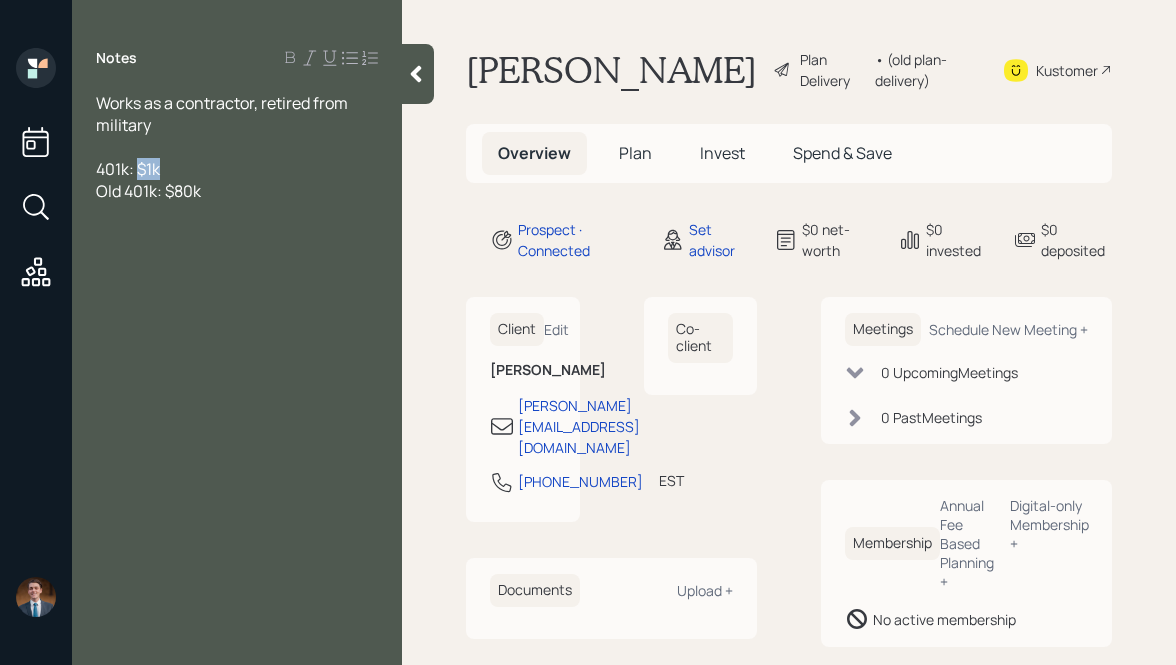 drag, startPoint x: 164, startPoint y: 173, endPoint x: 140, endPoint y: 171, distance: 24.083189 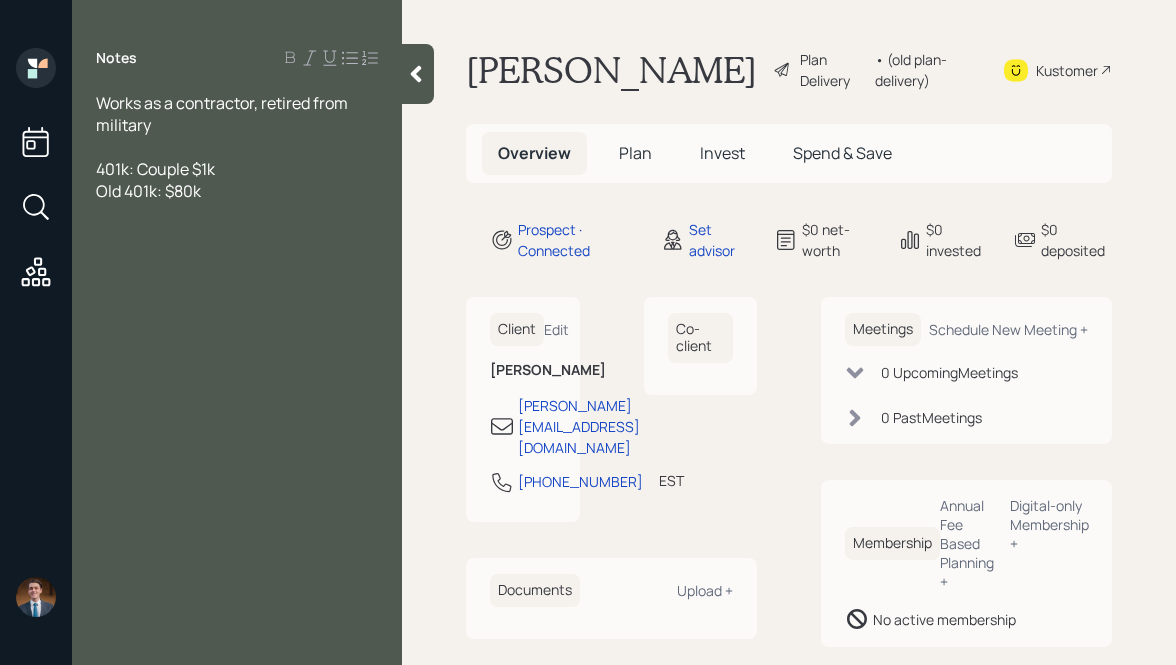 click on "Old 401k: $80k" at bounding box center (237, 191) 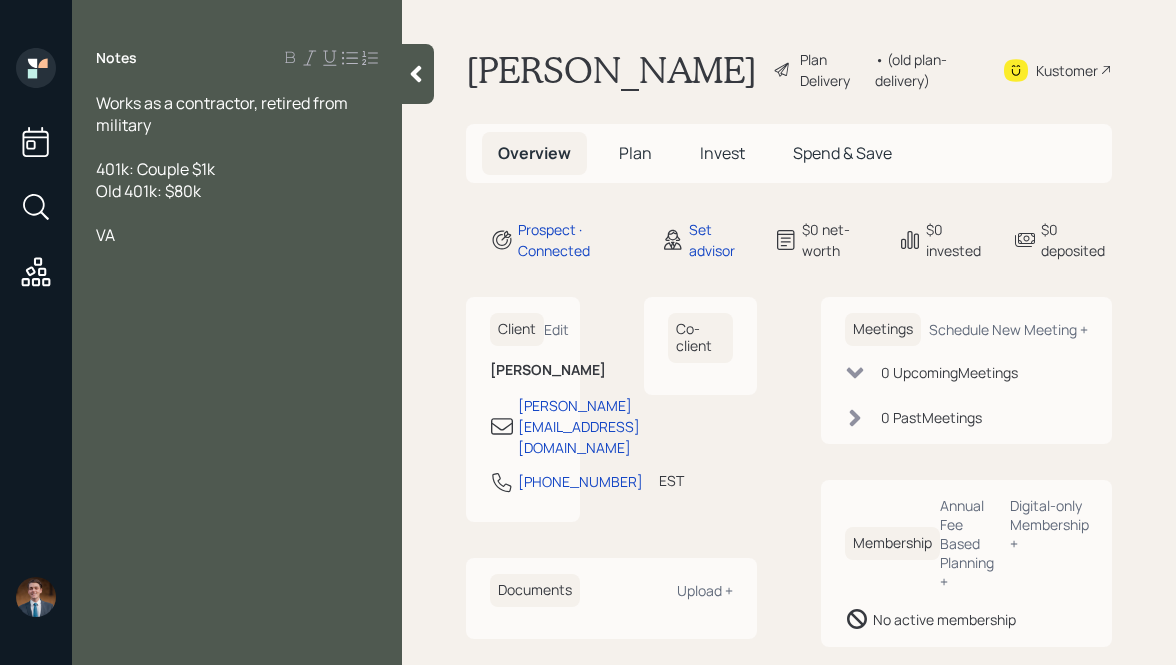 click on "VA" at bounding box center [237, 235] 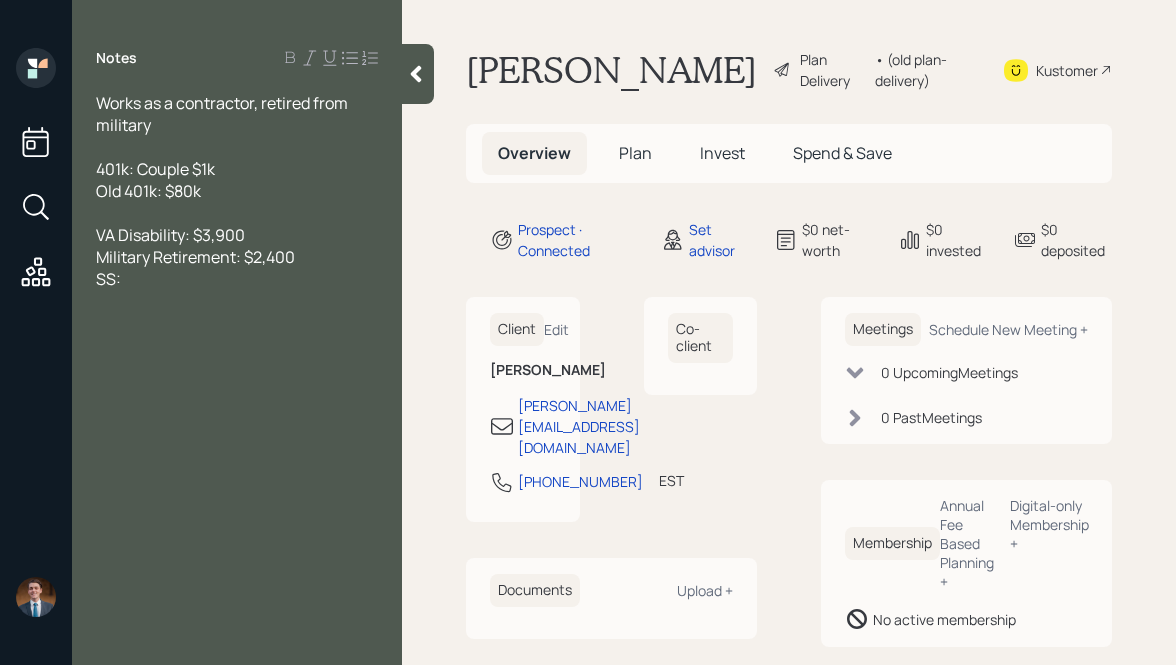 drag, startPoint x: 144, startPoint y: 282, endPoint x: 94, endPoint y: 282, distance: 50 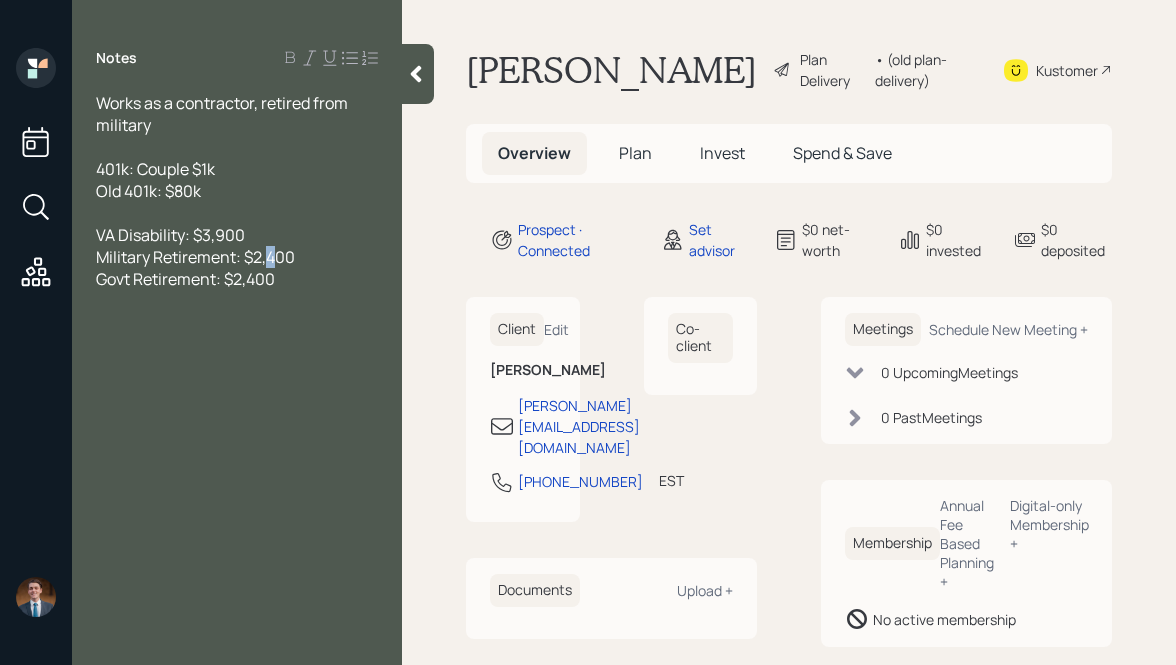 click on "Military Retirement: $2,400" at bounding box center (195, 257) 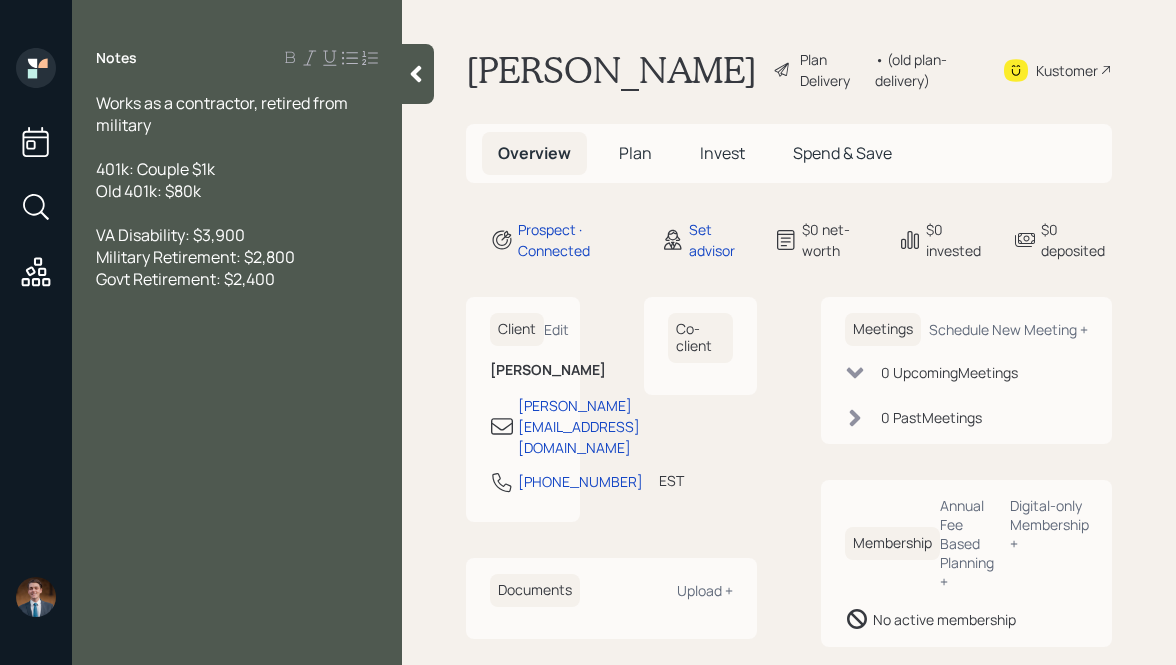 click on "Works as a contractor, retired from military" at bounding box center (223, 114) 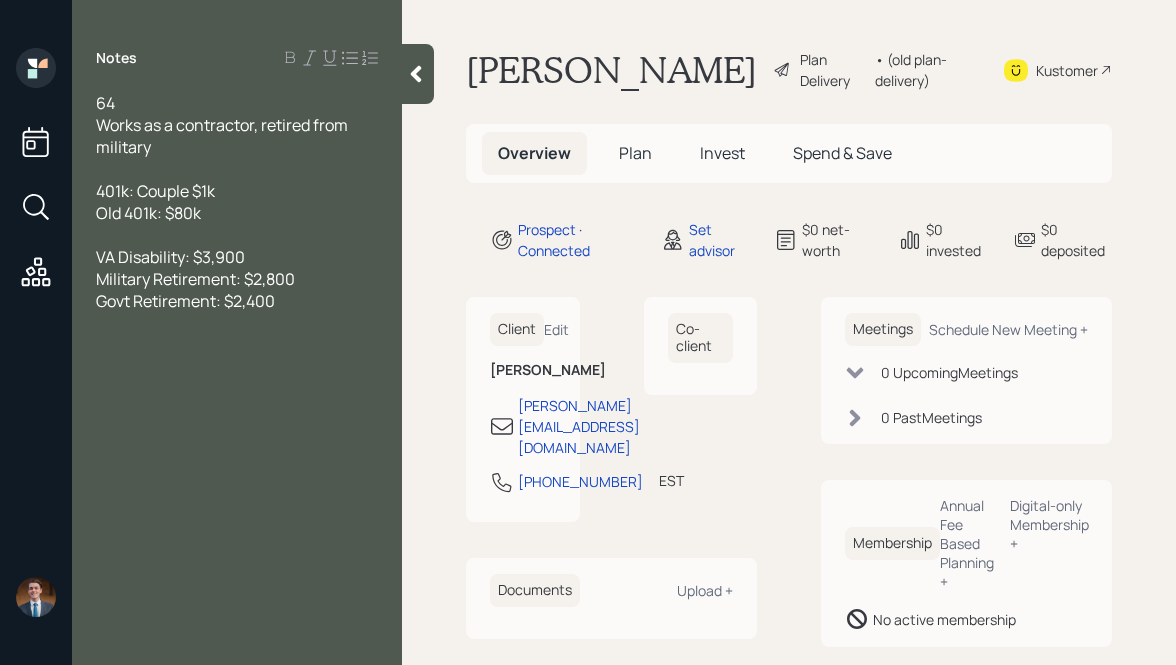 click on "Old 401k: $80k" at bounding box center [237, 213] 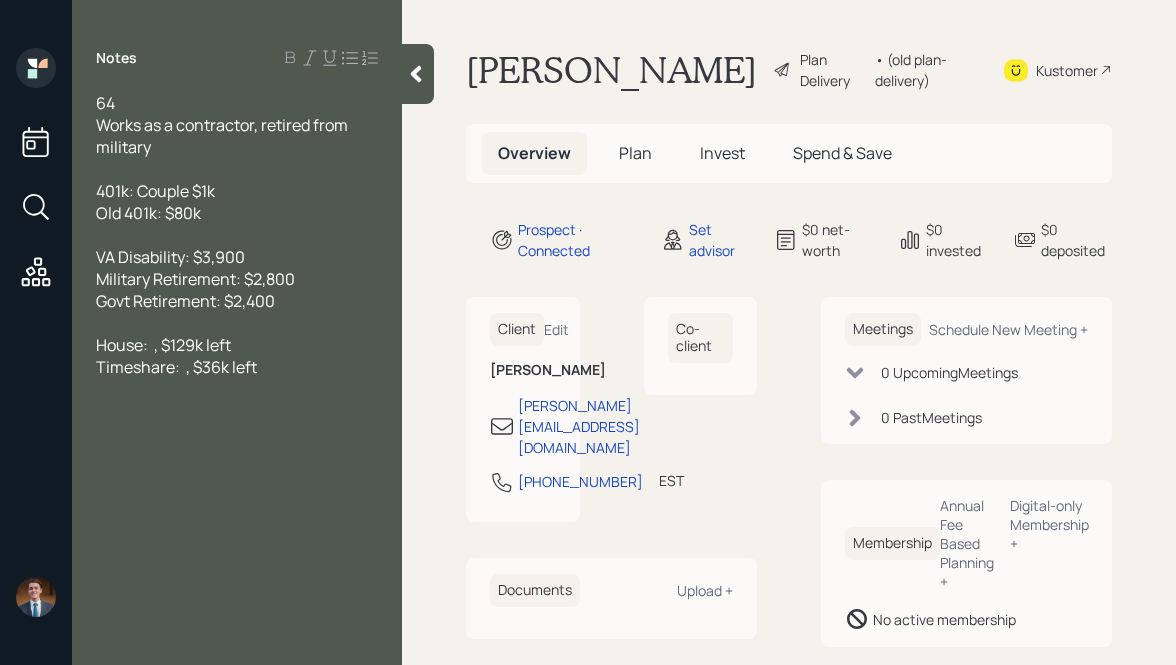 click on "House:  , $129k left" at bounding box center (163, 345) 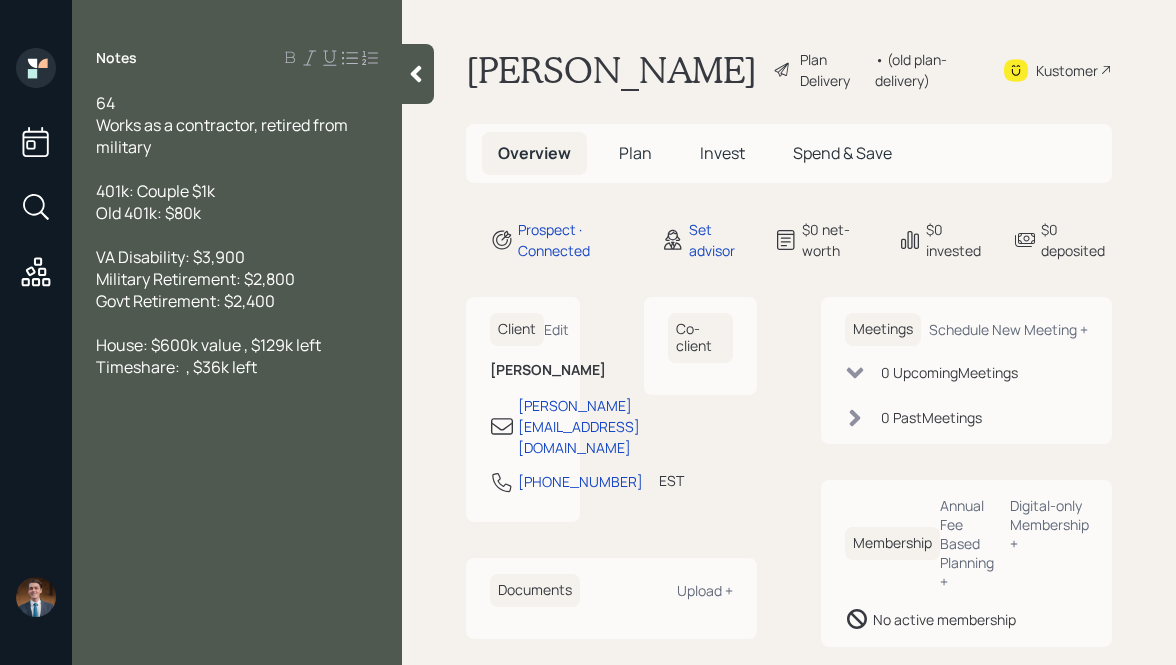 click on "House: $600k value , $129k left" at bounding box center [237, 345] 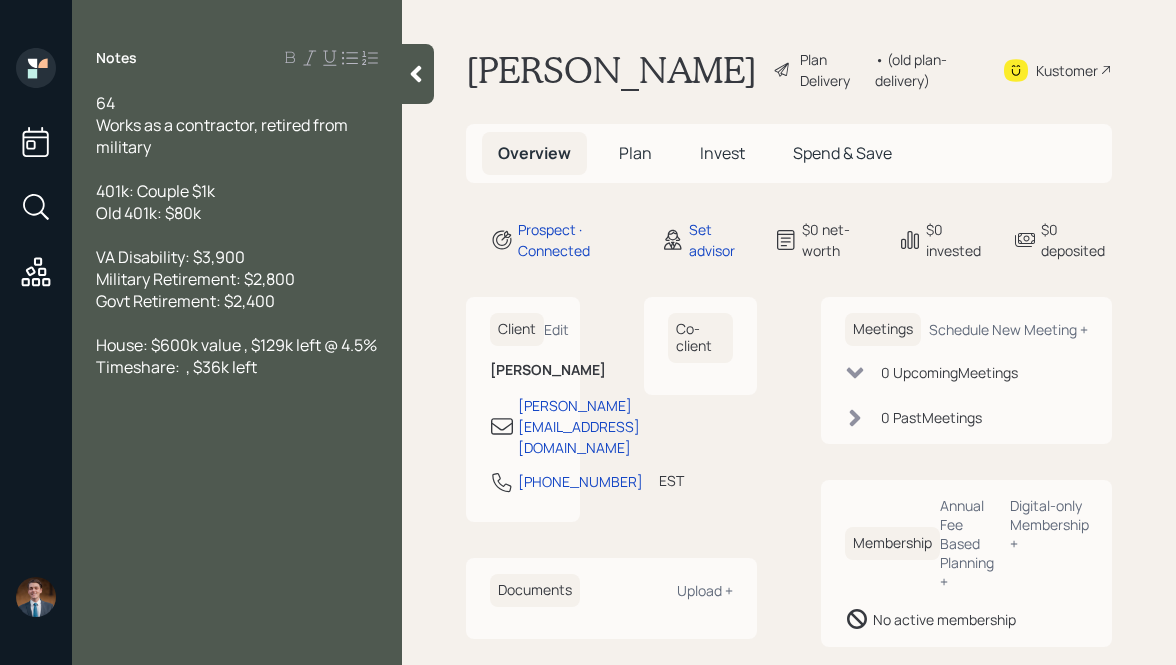 click on "64 Works as a contractor, retired from military 401k: Couple $1k Old 401k: $80k  VA Disability: $3,900 Military Retirement: $2,800 Govt Retirement: $2,400  House: $600k value , $129k left @ 4.5% Timeshare:  , $36k left" at bounding box center (237, 246) 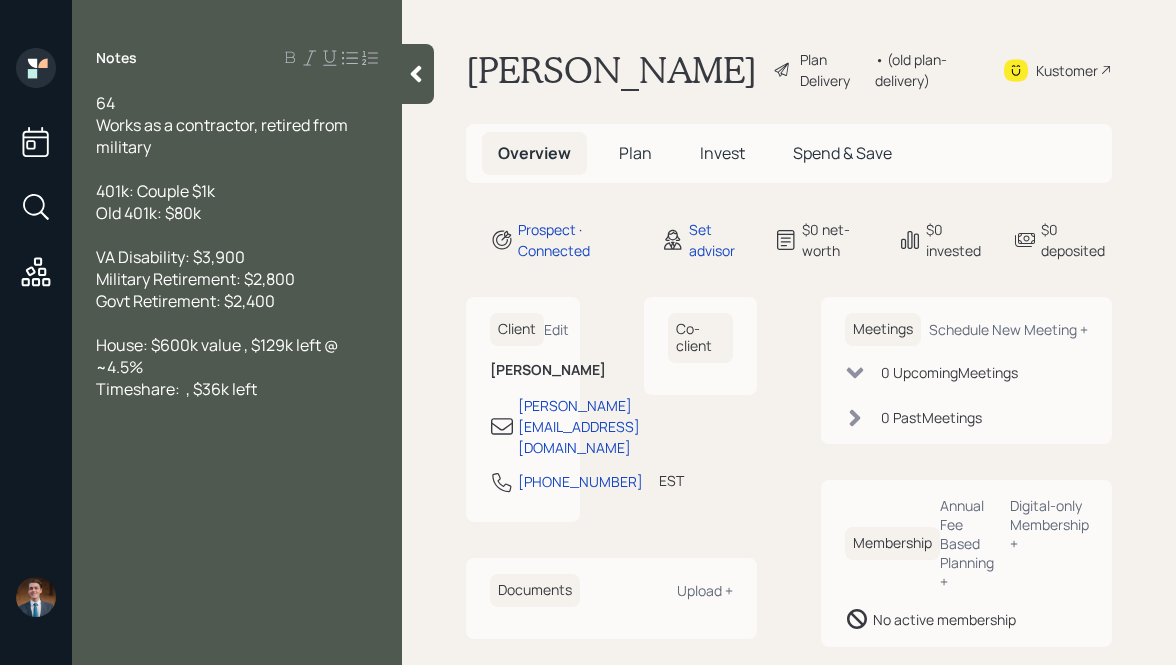 click on "Timeshare:  , $36k left" at bounding box center (176, 389) 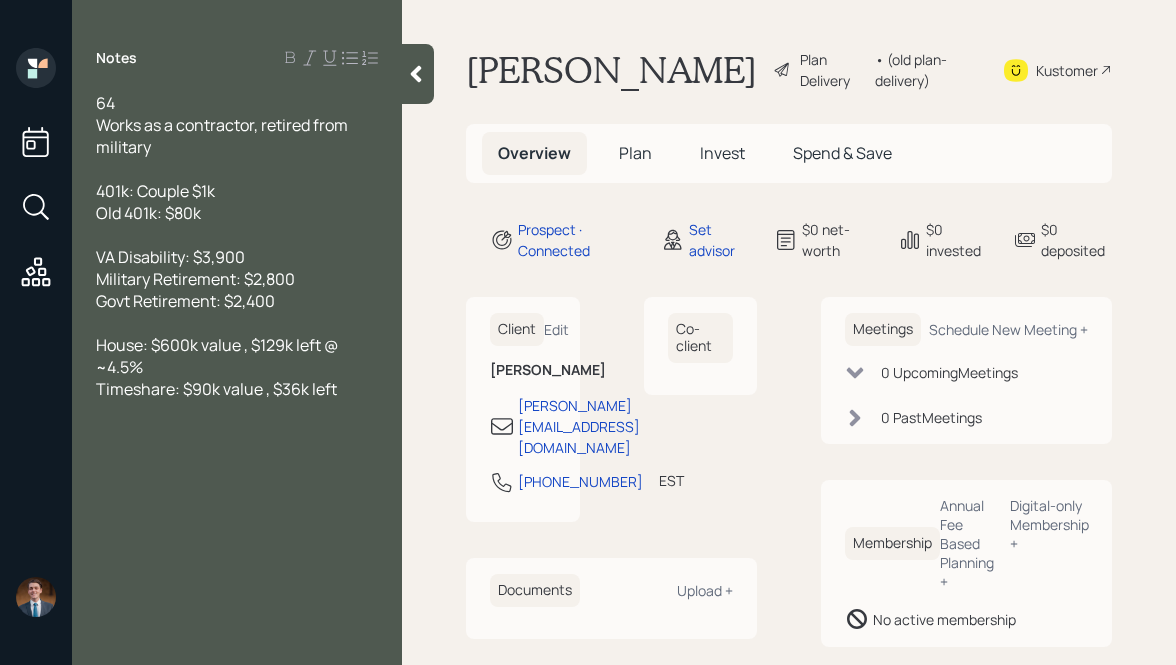 click on "Timeshare: $90k value , $36k left" at bounding box center [237, 389] 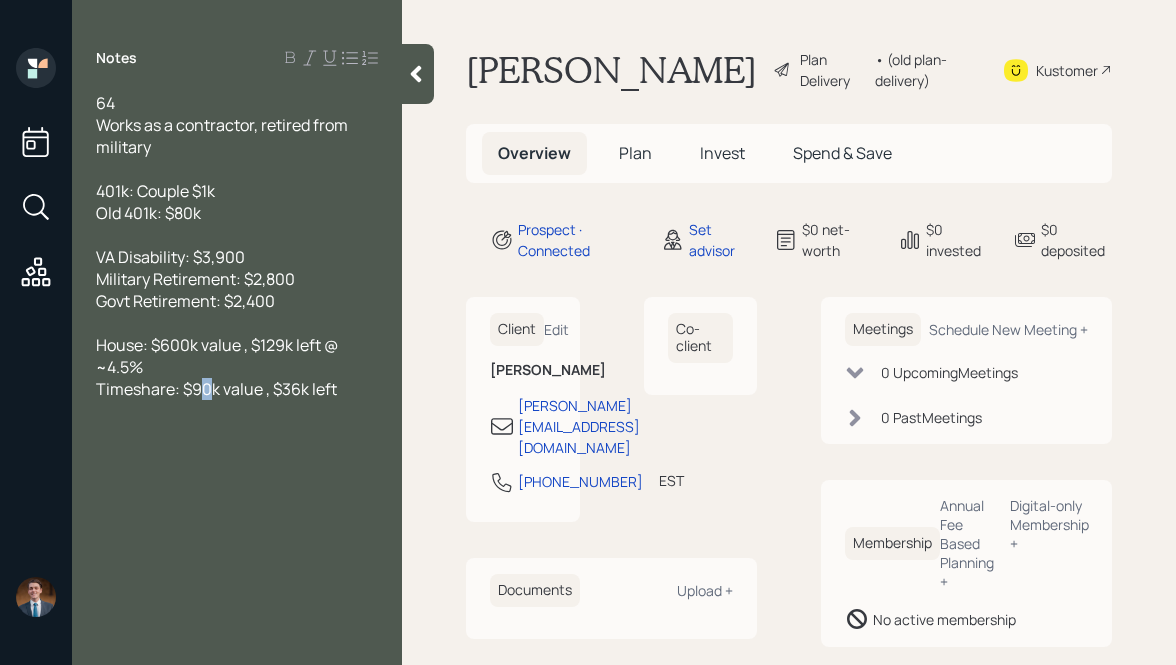 click on "Timeshare: $90k value , $36k left" at bounding box center [216, 389] 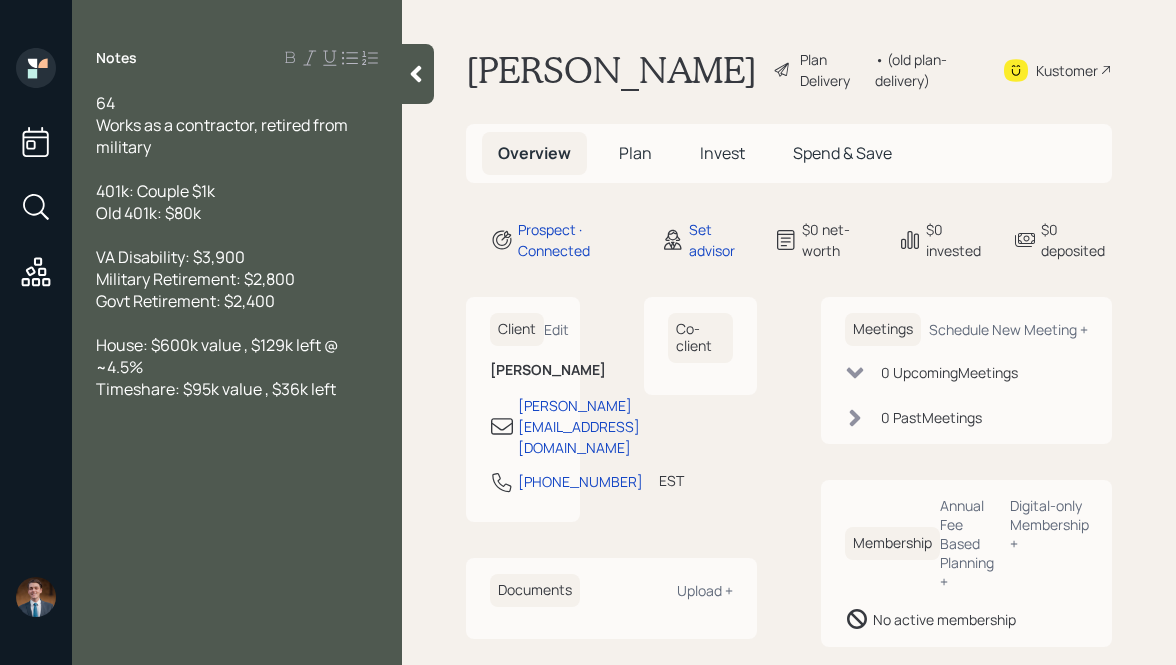 click on "Timeshare: $95k value , $36k left" at bounding box center [216, 389] 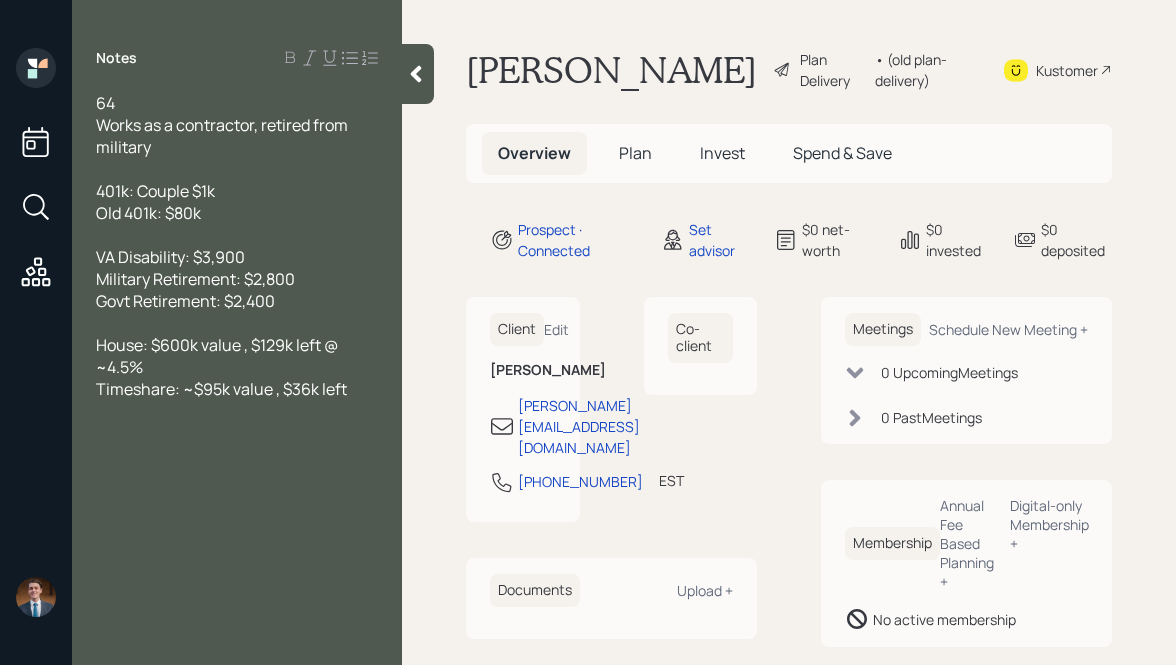 click on "64" at bounding box center (237, 103) 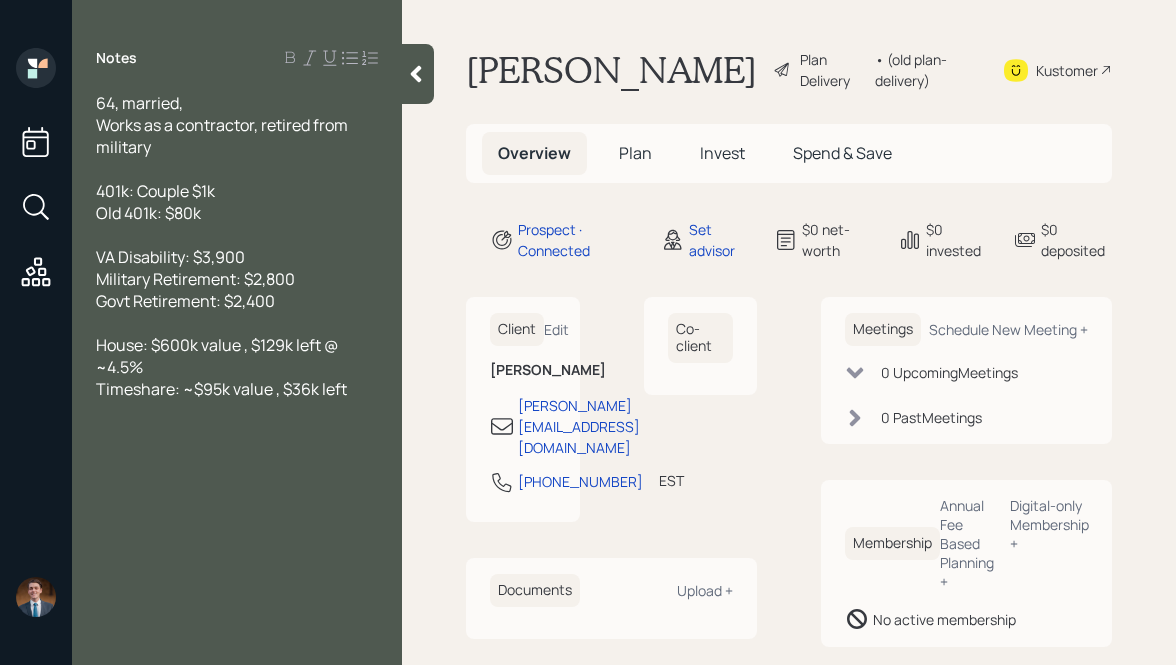 click on "Works as a contractor, retired from military" at bounding box center (237, 136) 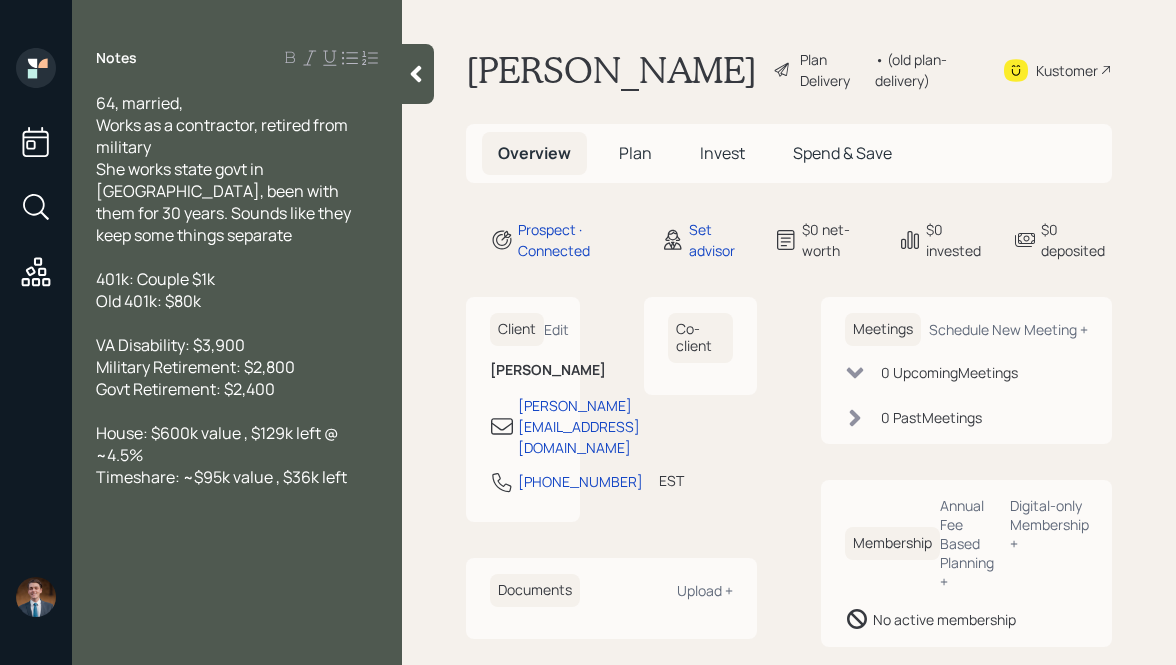 click on "House: $600k value , $129k left @ ~4.5%" at bounding box center [237, 444] 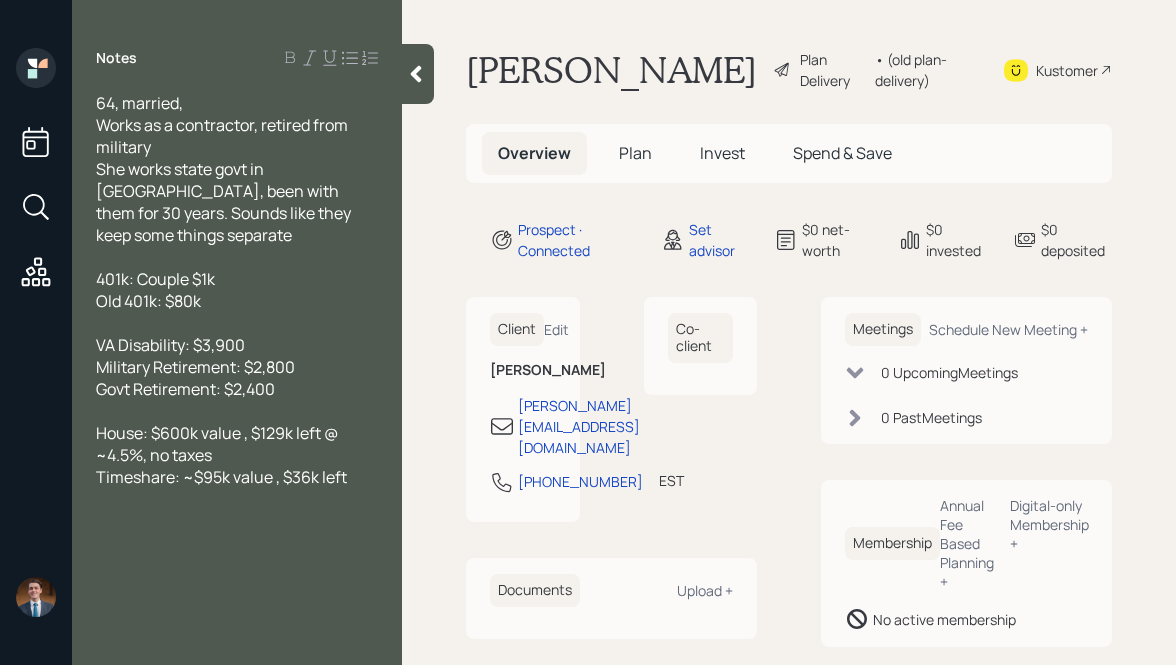 click on "Old 401k: $80k" at bounding box center [237, 301] 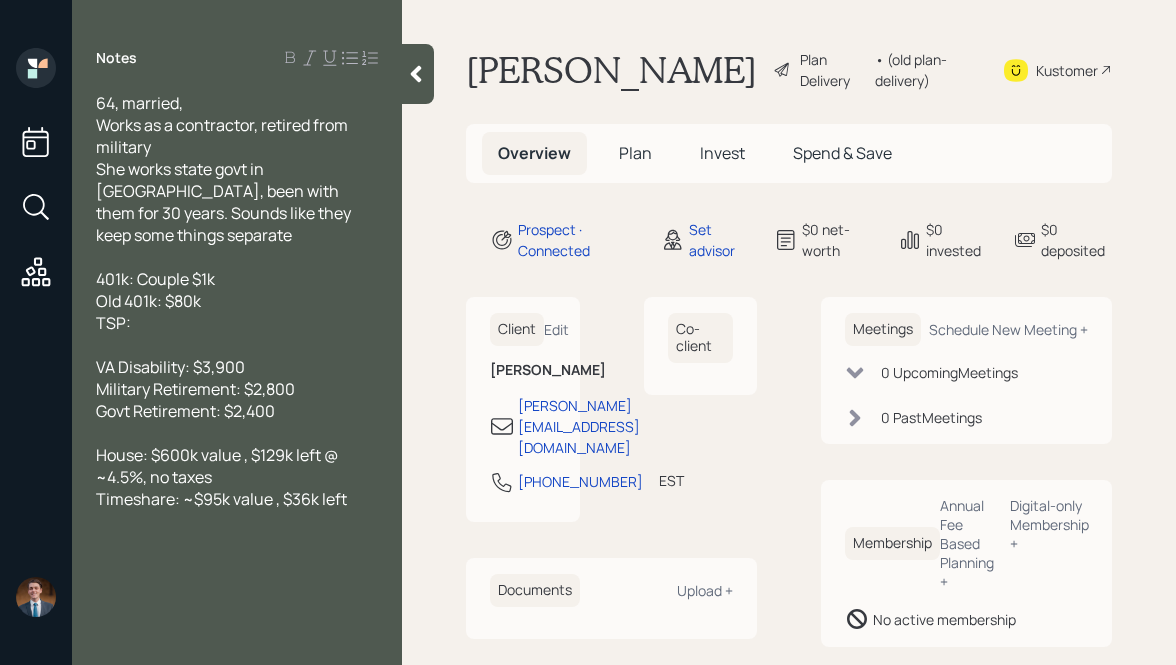 drag, startPoint x: 229, startPoint y: 278, endPoint x: 101, endPoint y: 253, distance: 130.41856 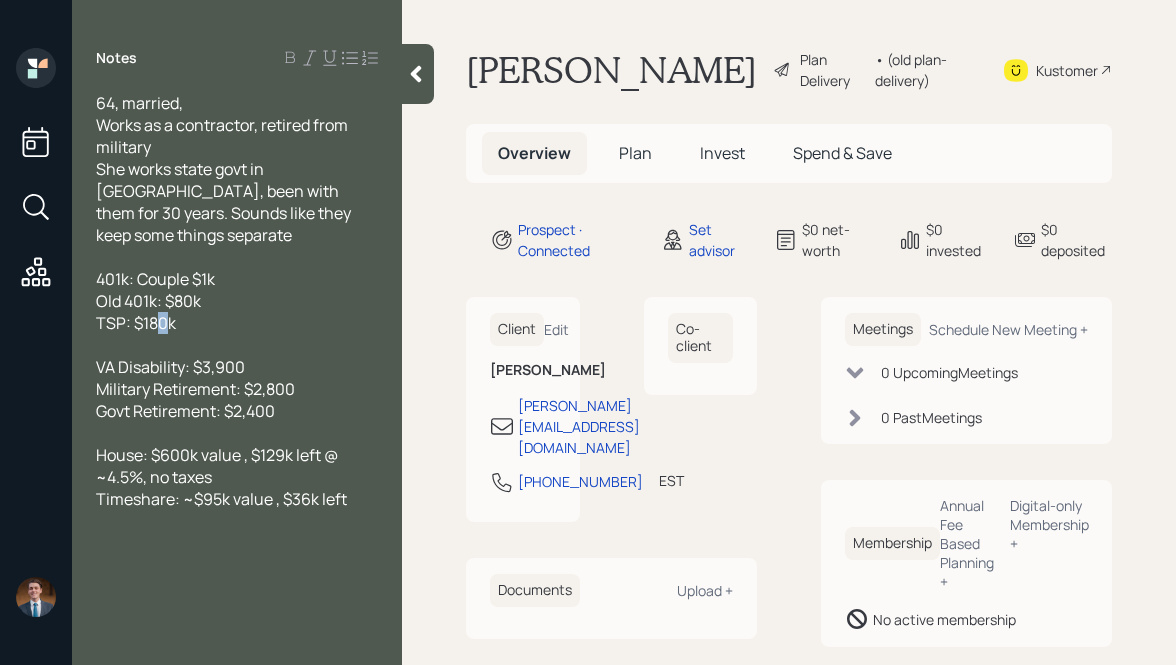 click on "TSP: $180k" at bounding box center (136, 323) 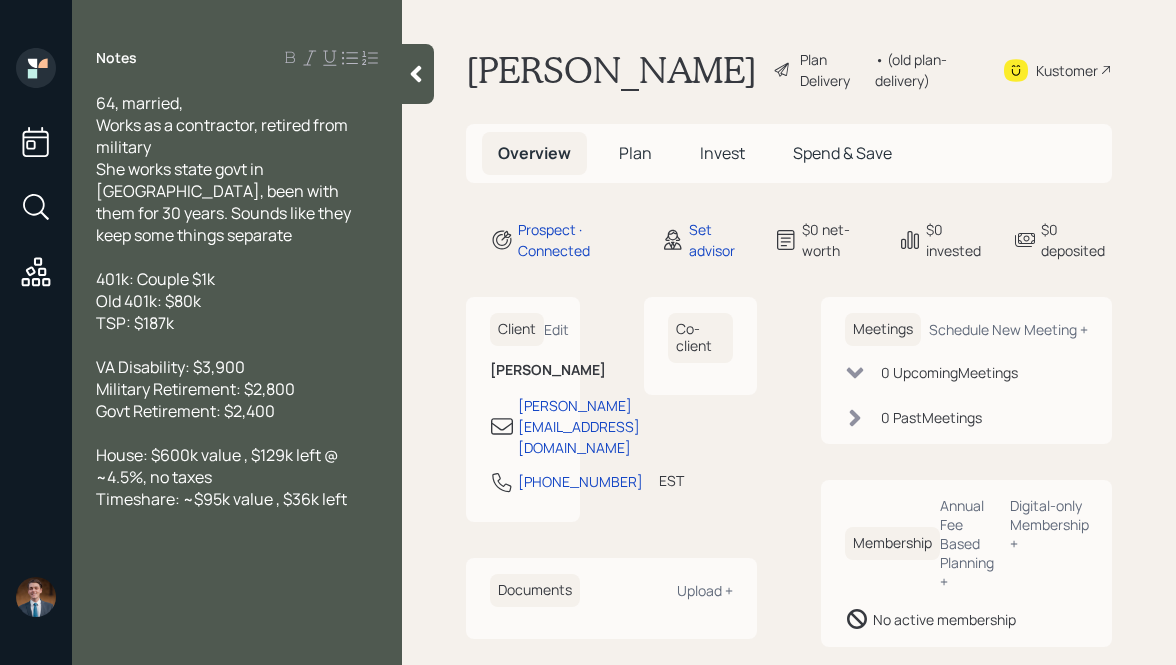 click on "TSP: $187k" at bounding box center [135, 323] 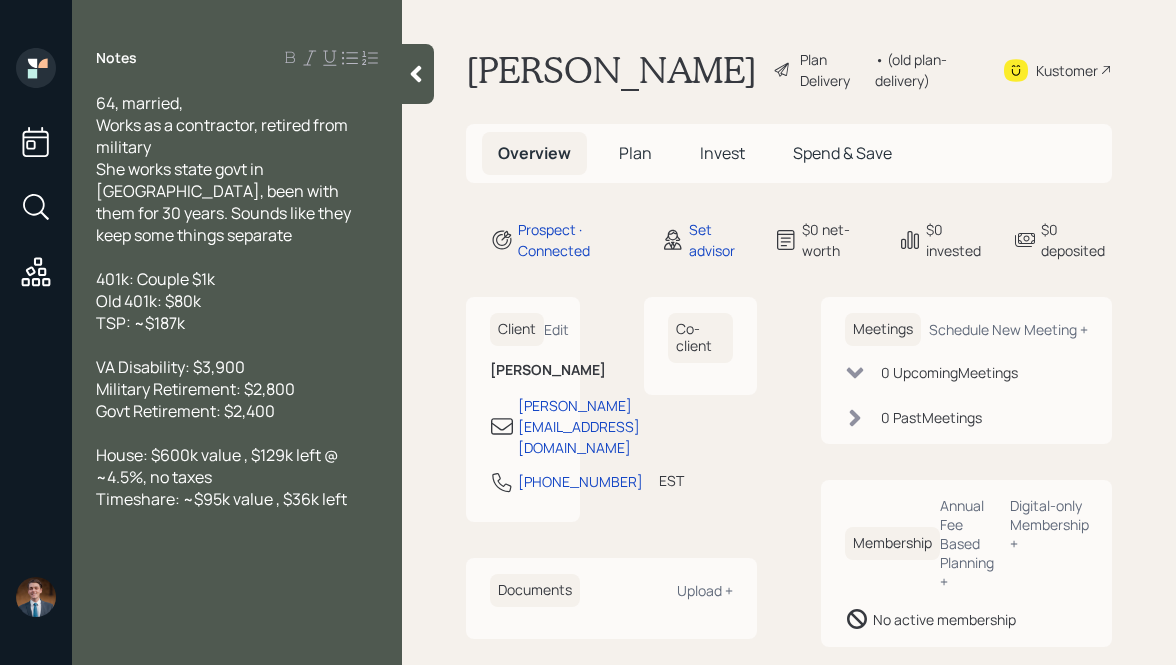 click on "TSP: ~$187k" at bounding box center (237, 323) 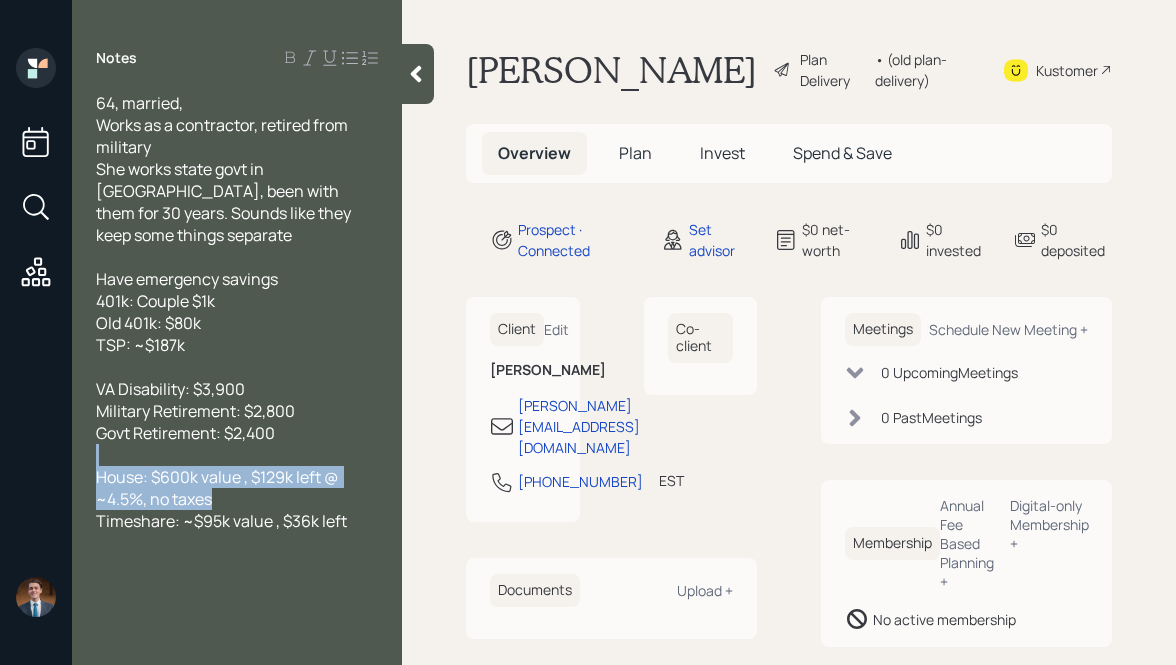 drag, startPoint x: 223, startPoint y: 479, endPoint x: 126, endPoint y: 413, distance: 117.32433 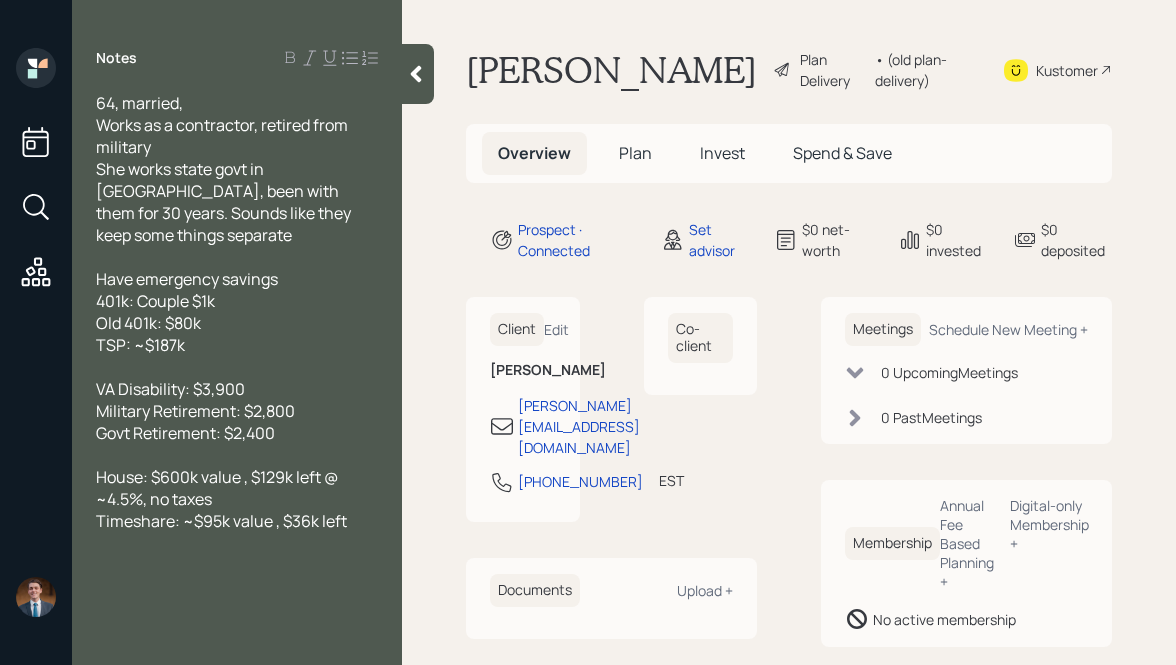 click on "Govt Retirement: $2,400" at bounding box center (185, 433) 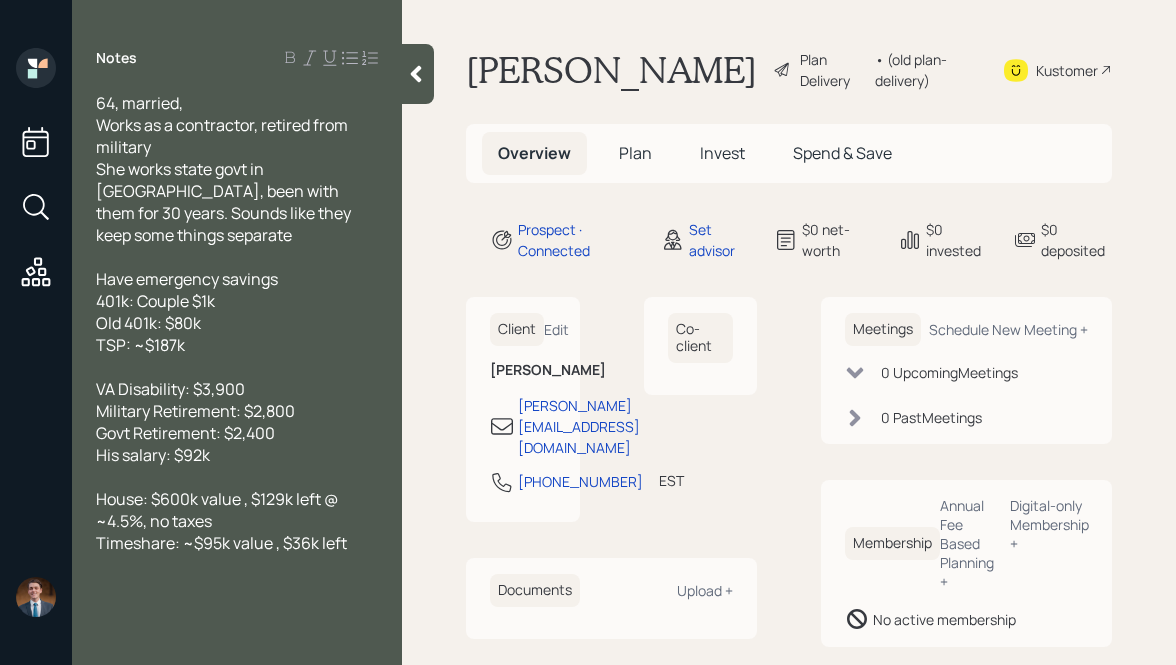 click on "Timeshare: ~$95k value , $36k left" at bounding box center (237, 543) 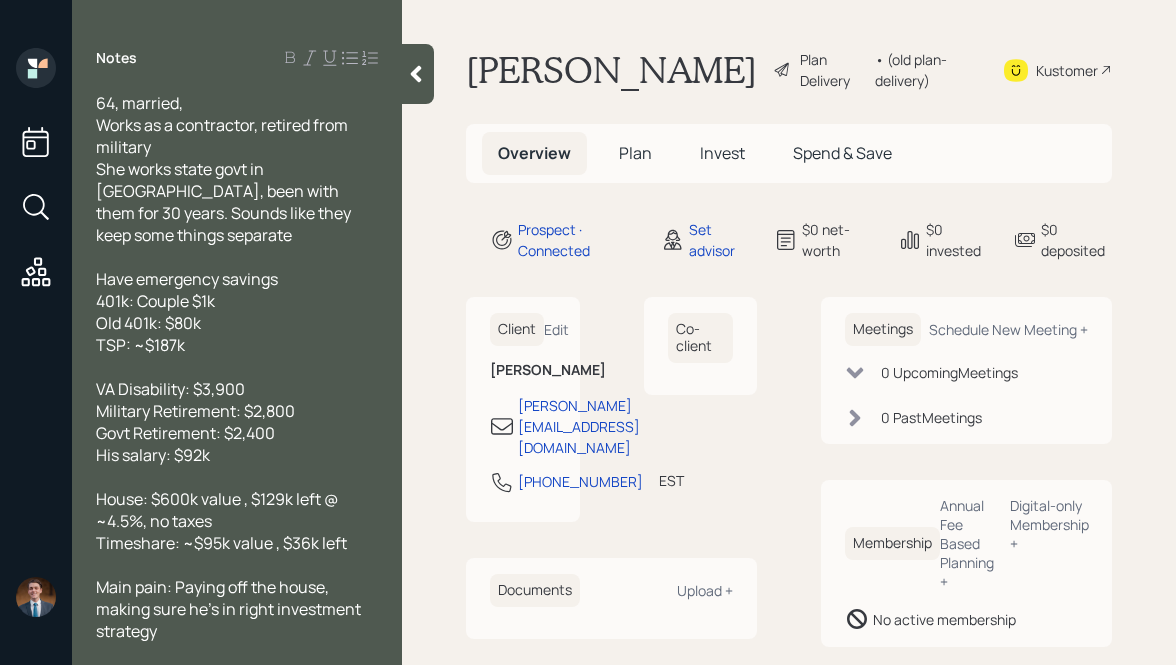 click 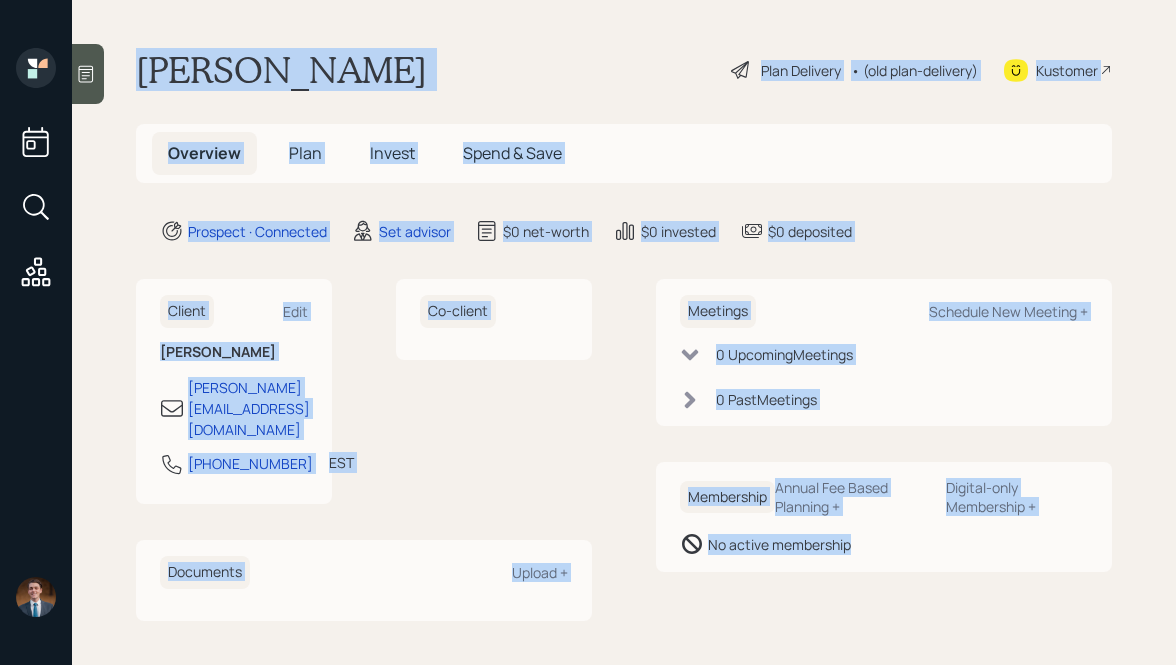 drag, startPoint x: 136, startPoint y: 58, endPoint x: 895, endPoint y: 664, distance: 971.24506 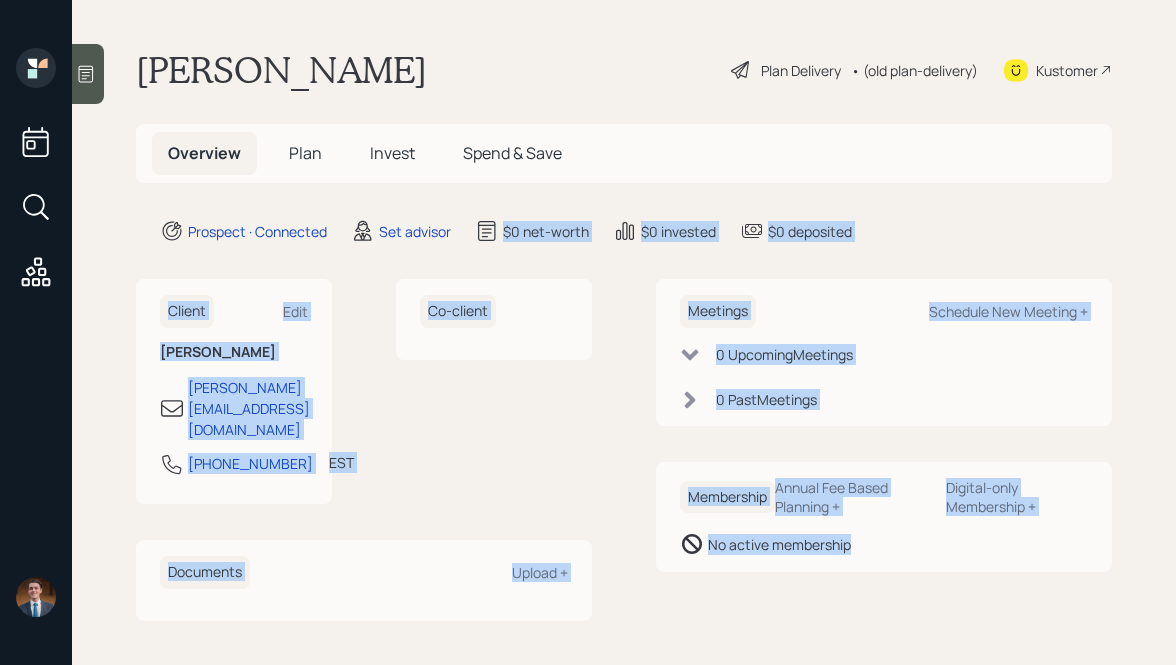 drag, startPoint x: 947, startPoint y: 589, endPoint x: 562, endPoint y: 173, distance: 566.8165 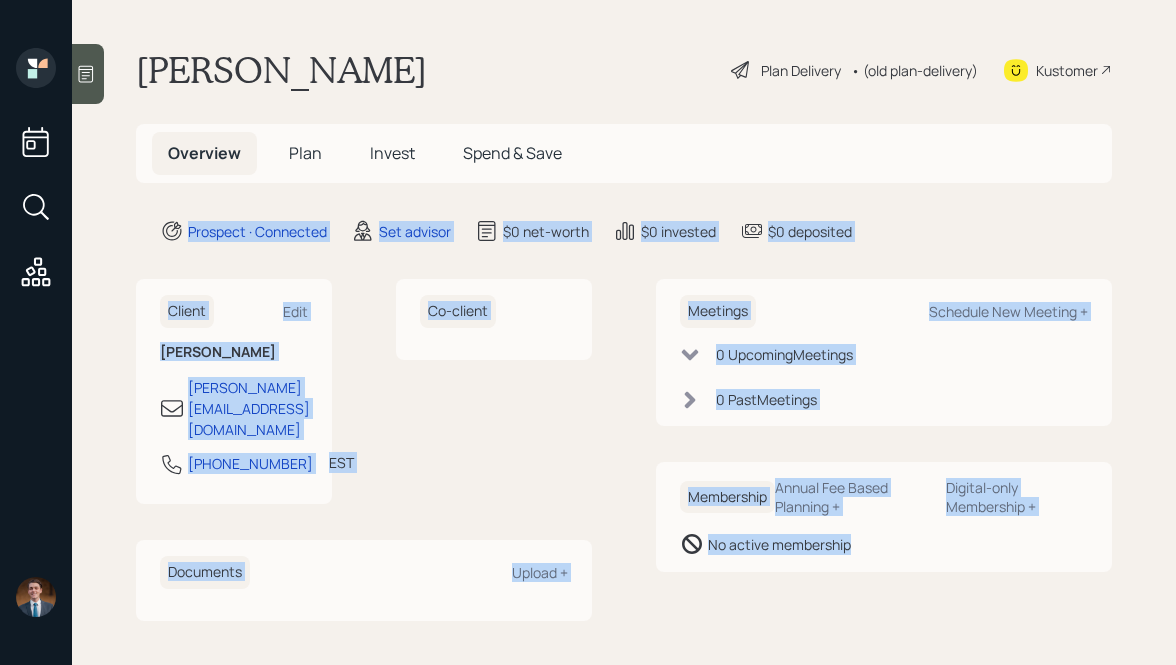 click on "Jovonne Newman Plan Delivery • (old plan-delivery) Kustomer Overview Plan Invest Spend & Save Prospect ·
Connected Set advisor $0 net-worth $0 invested $0 deposited Client Edit Jovonne Newman jovonne.newman61@gmail.com 443-253-9757 EST Currently 12:45 PM Co-client Documents Upload + Meetings Schedule New Meeting + 0   Upcoming  Meeting s 0   Past  Meeting s Membership Annual Fee Based Planning + Digital-only Membership + No active membership" at bounding box center [624, 332] 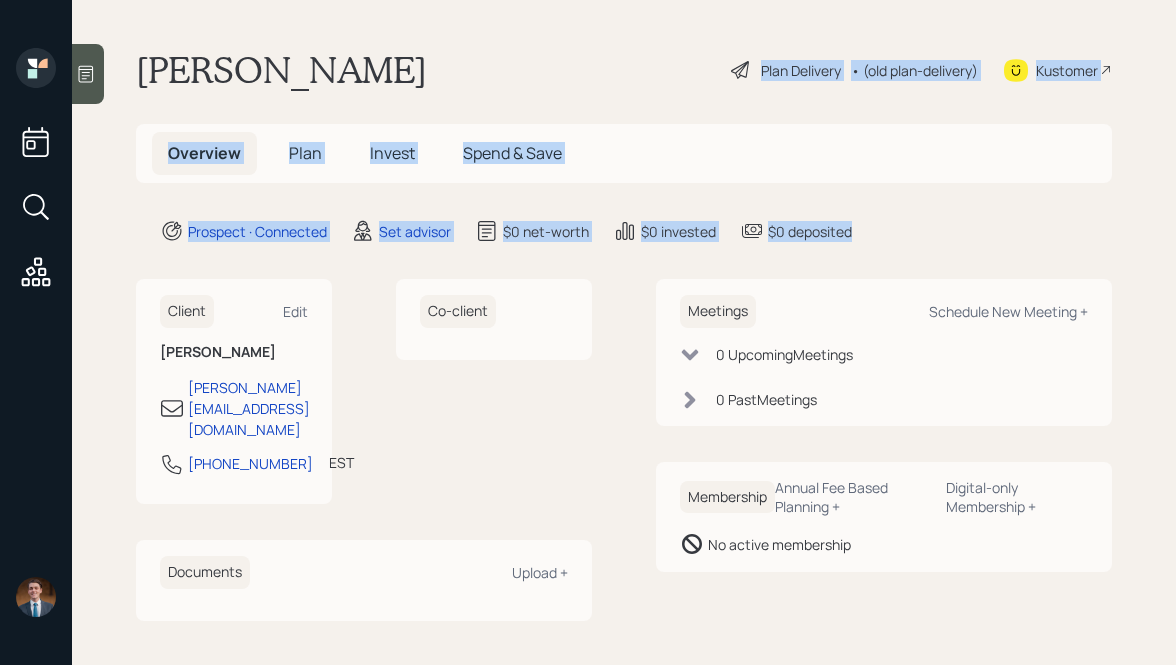 drag, startPoint x: 899, startPoint y: 234, endPoint x: 516, endPoint y: -16, distance: 457.37183 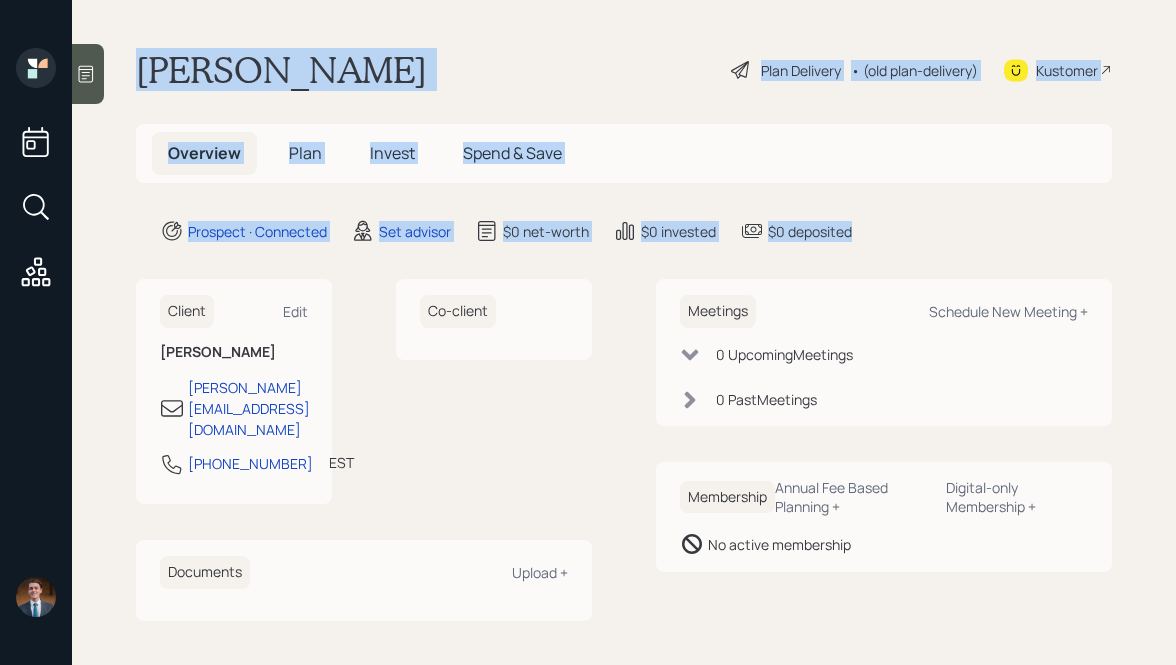 click on "Jovonne Newman" at bounding box center [281, 70] 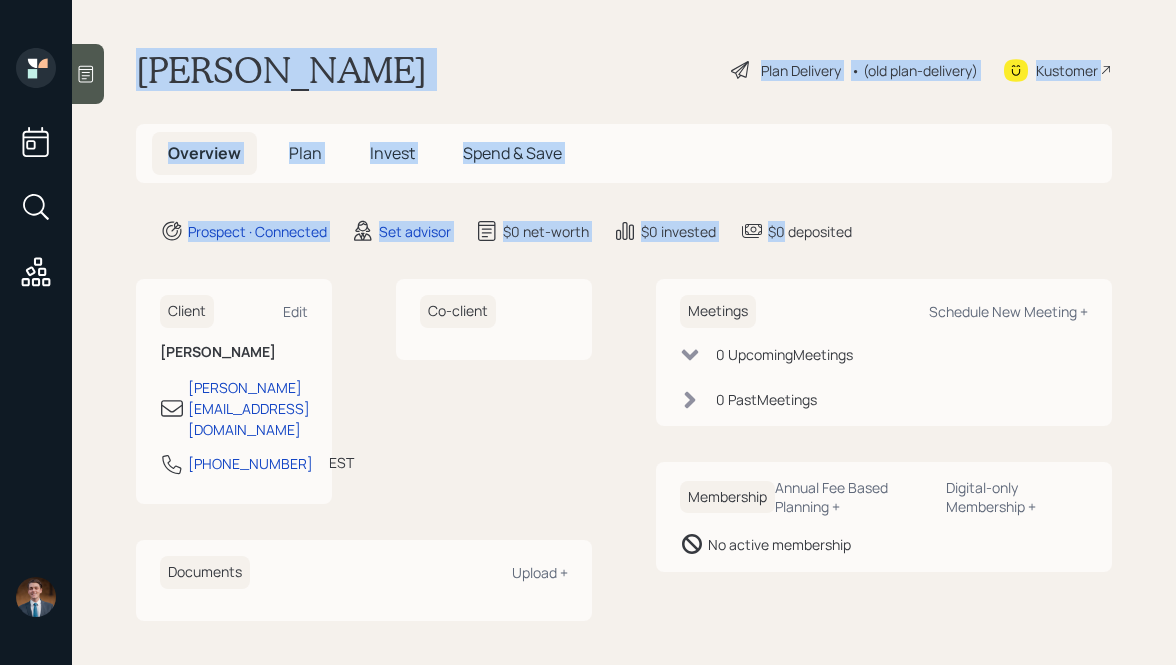 drag, startPoint x: 136, startPoint y: 65, endPoint x: 785, endPoint y: 238, distance: 671.6621 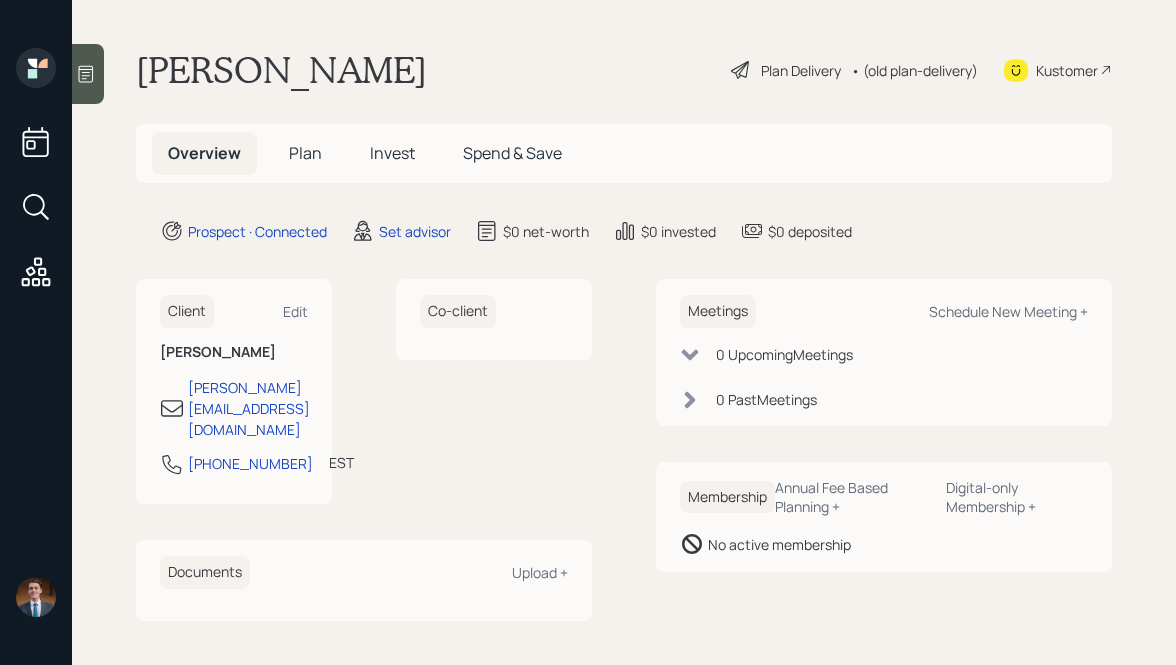 click on "Prospect ·
Connected Set advisor $0 net-worth $0 invested $0 deposited" at bounding box center (636, 231) 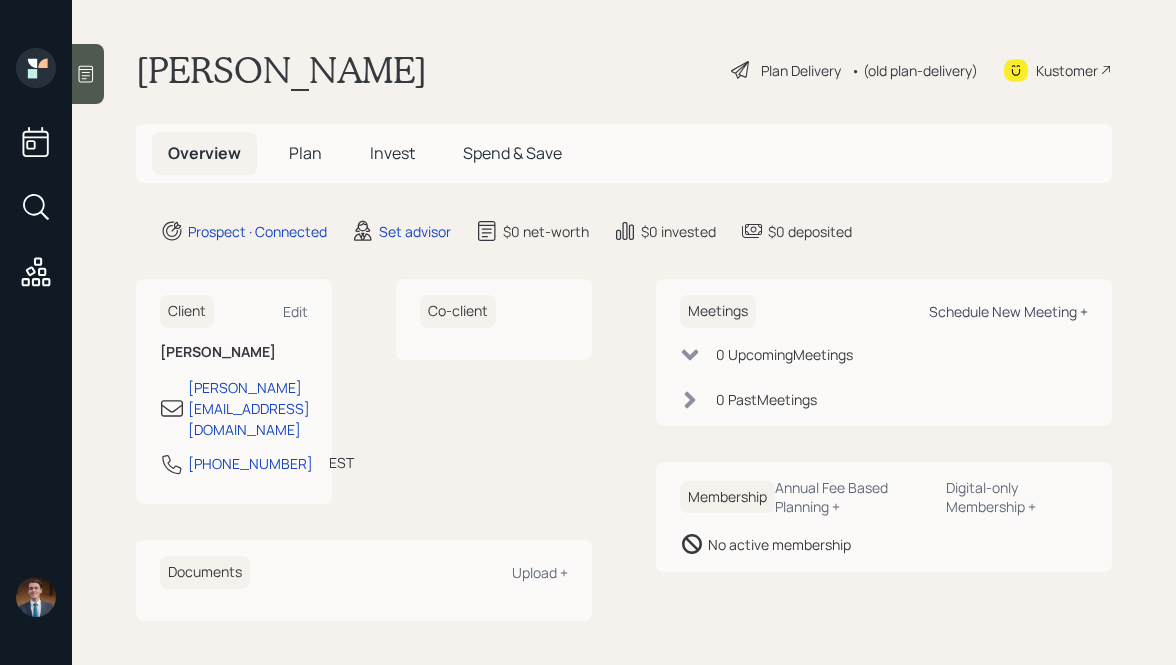 click on "Schedule New Meeting +" at bounding box center [1008, 311] 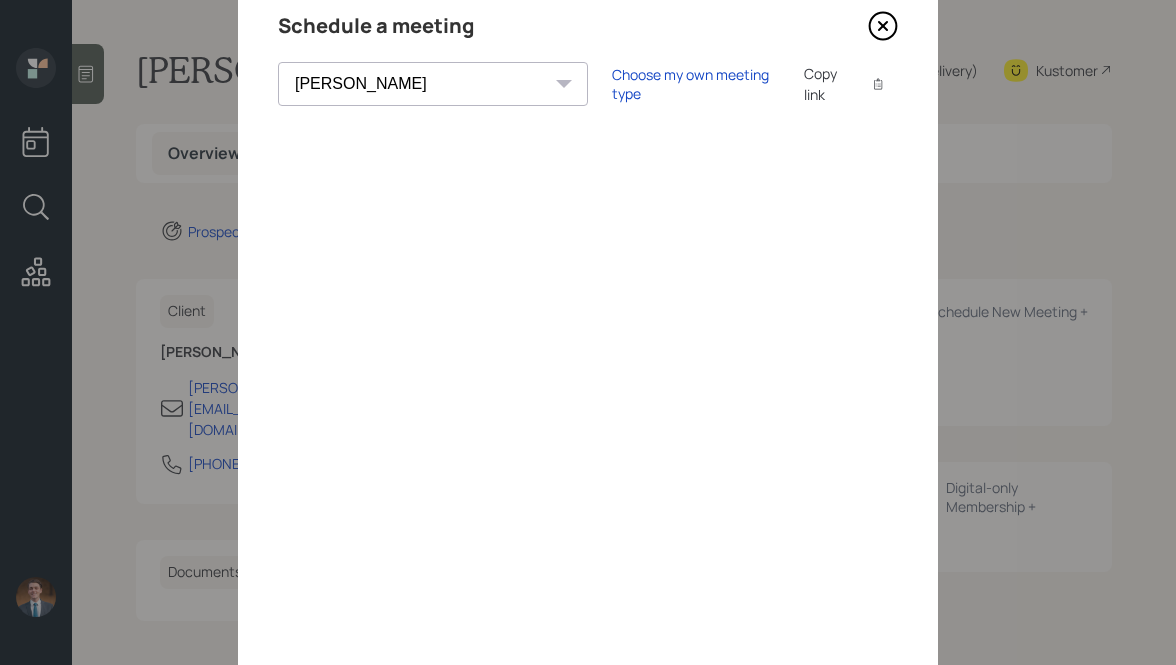 scroll, scrollTop: 0, scrollLeft: 0, axis: both 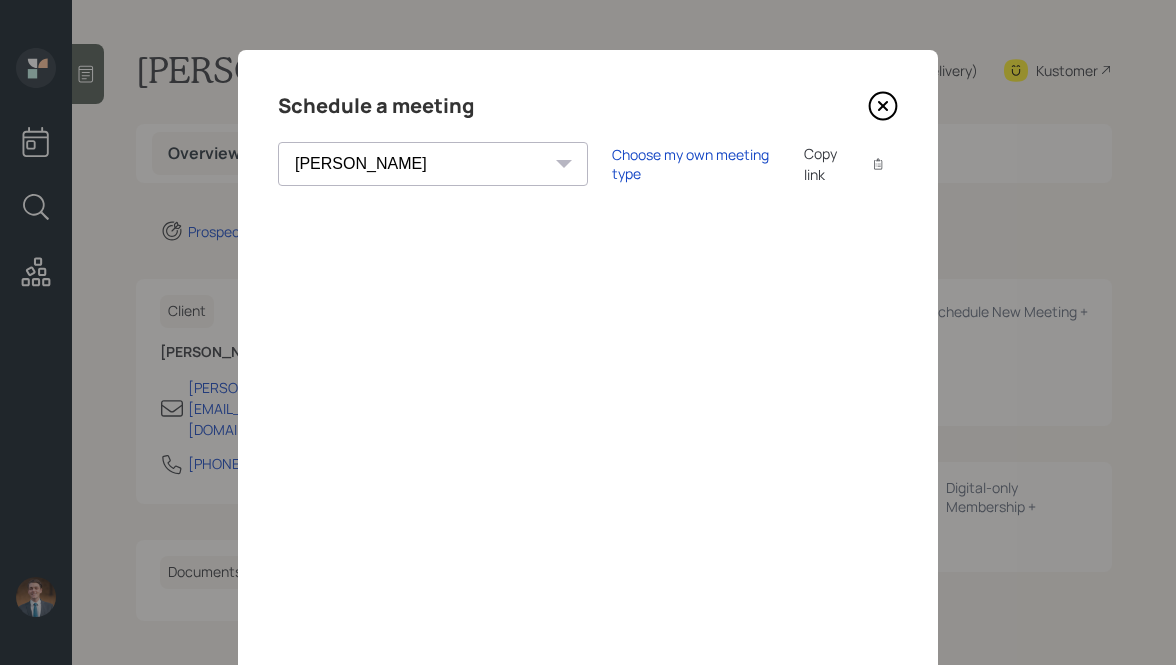 click 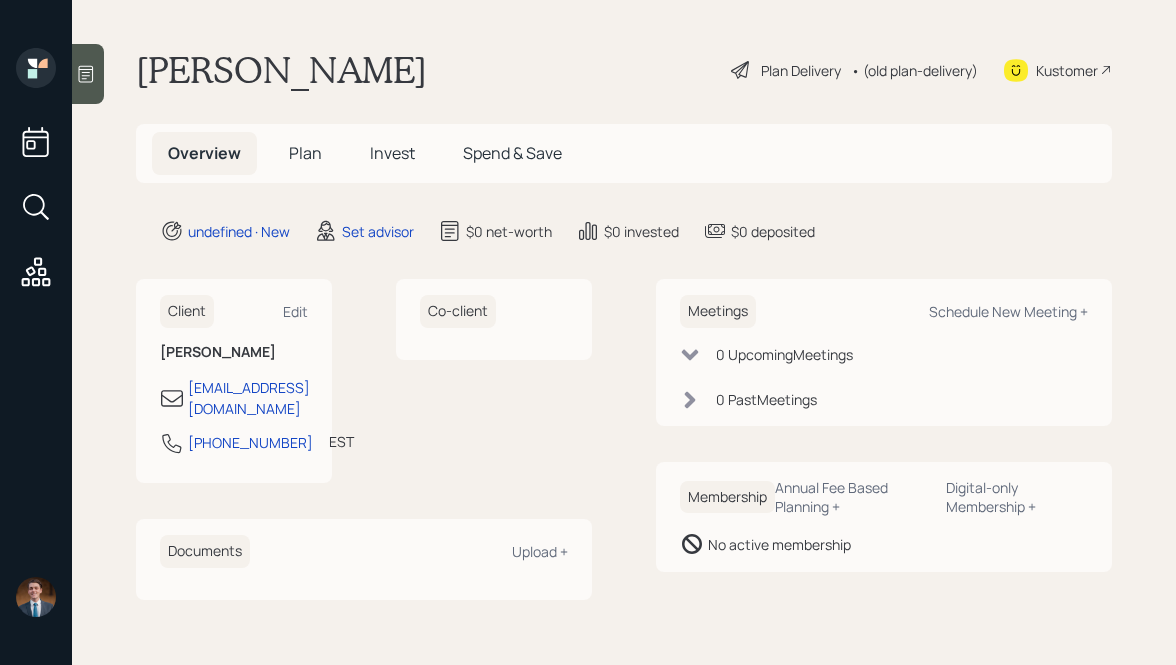 scroll, scrollTop: 0, scrollLeft: 0, axis: both 